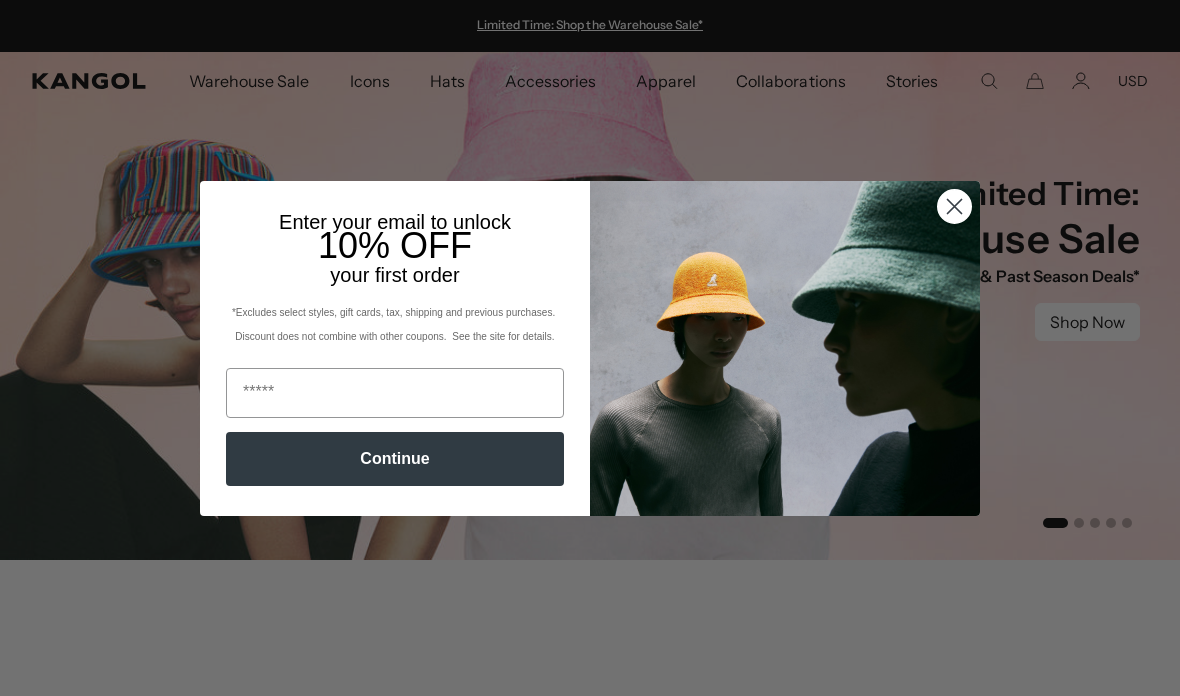 scroll, scrollTop: 0, scrollLeft: 0, axis: both 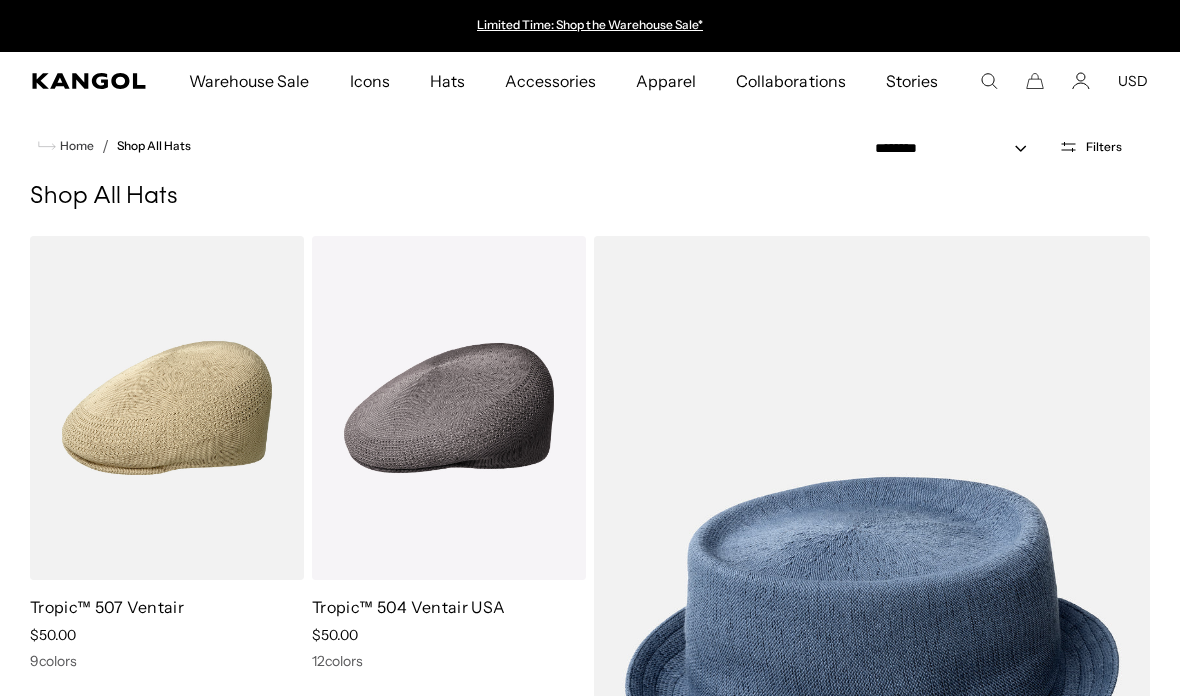 click at bounding box center [989, 81] 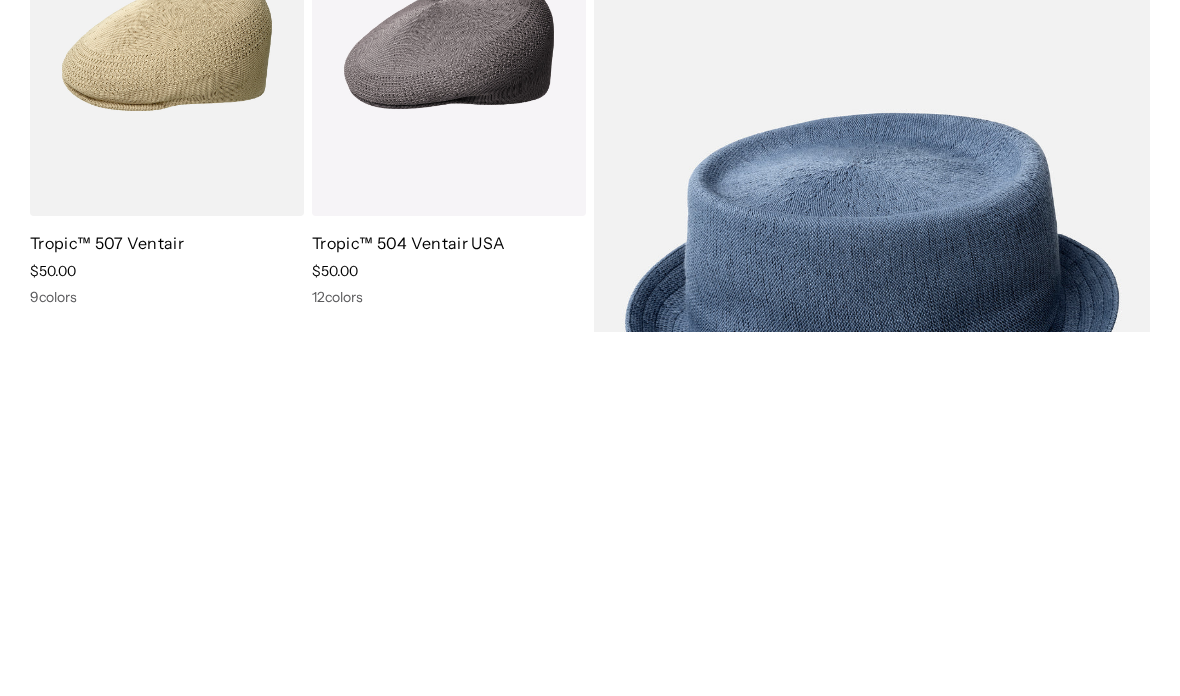 scroll, scrollTop: 0, scrollLeft: 412, axis: horizontal 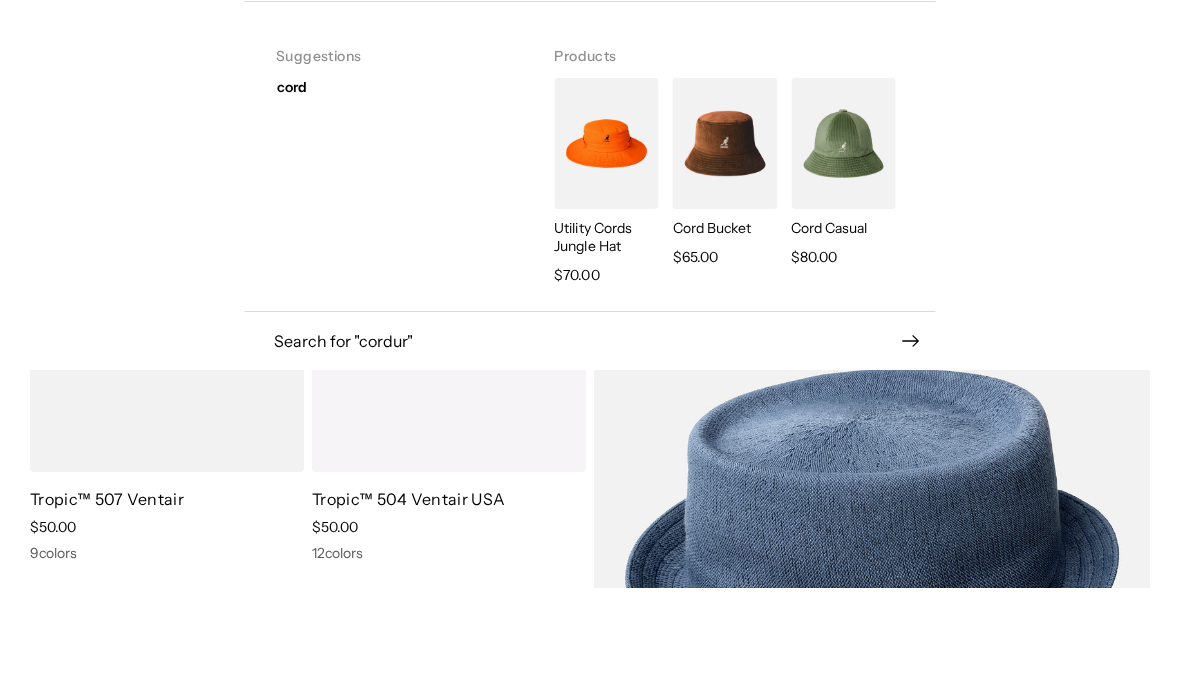 type on "******" 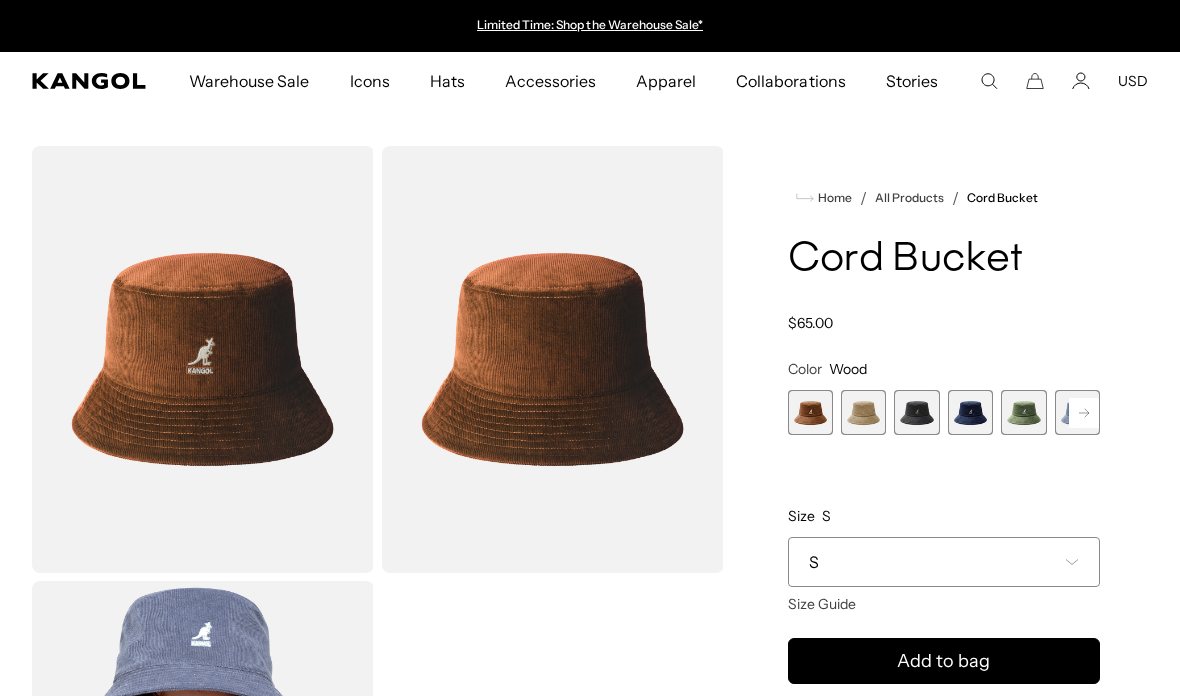 scroll, scrollTop: 0, scrollLeft: 0, axis: both 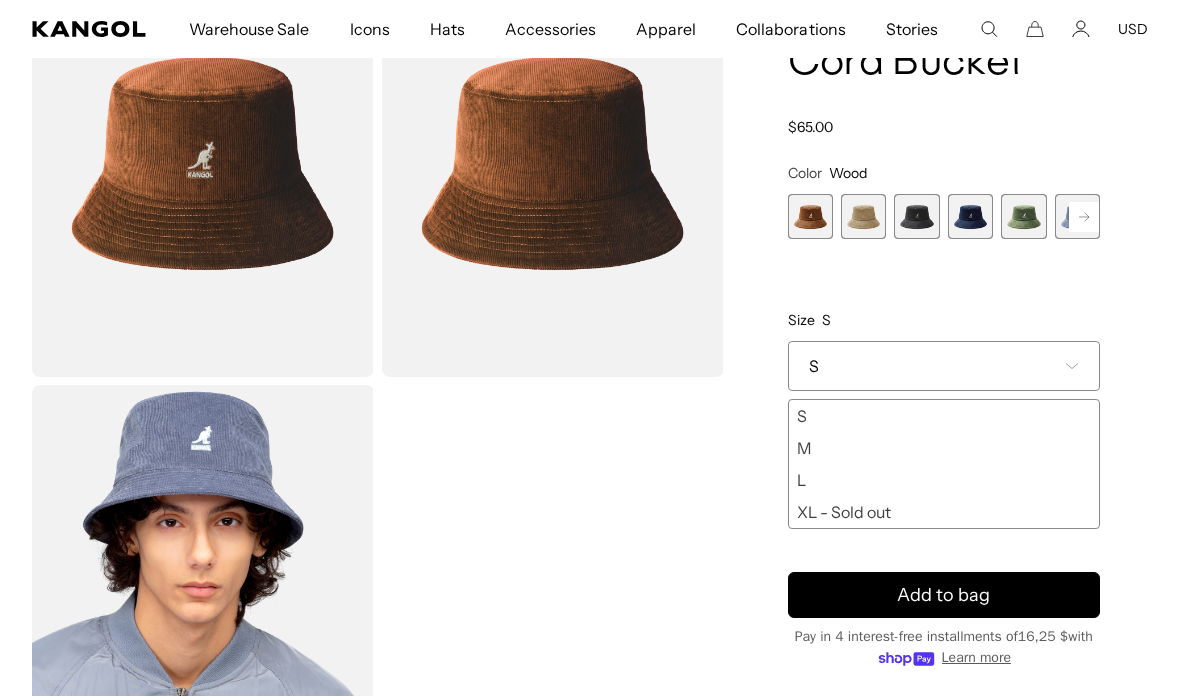 click on "XL - Sold out" at bounding box center [944, 512] 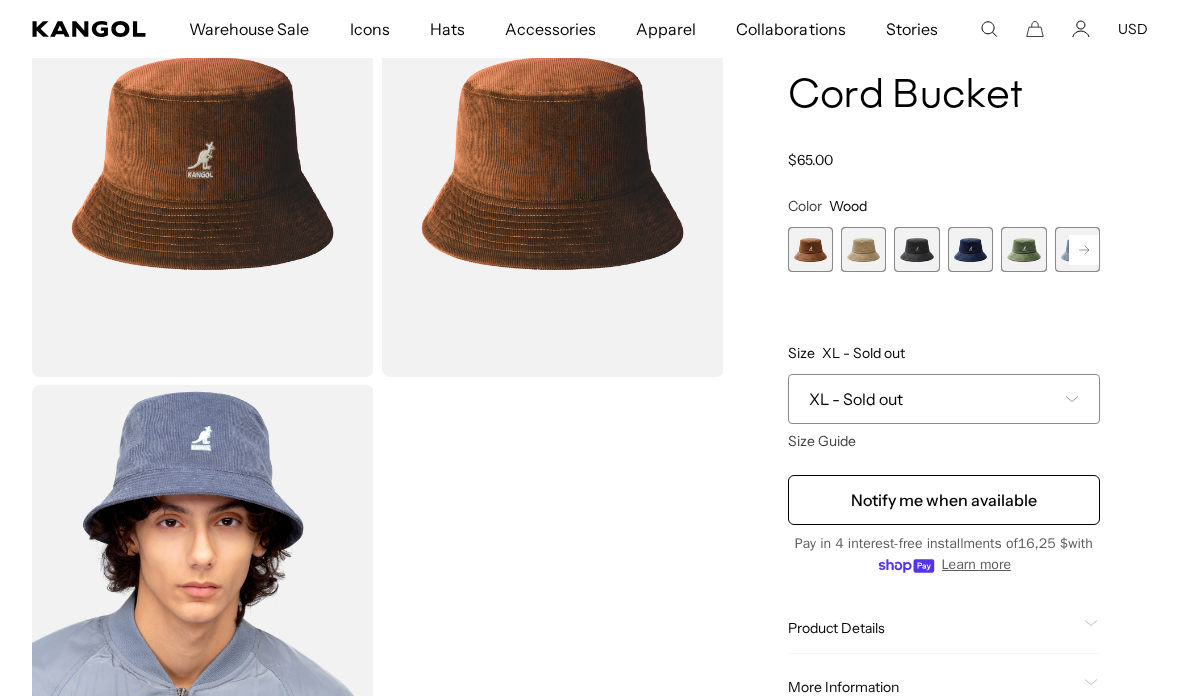 scroll, scrollTop: 0, scrollLeft: 412, axis: horizontal 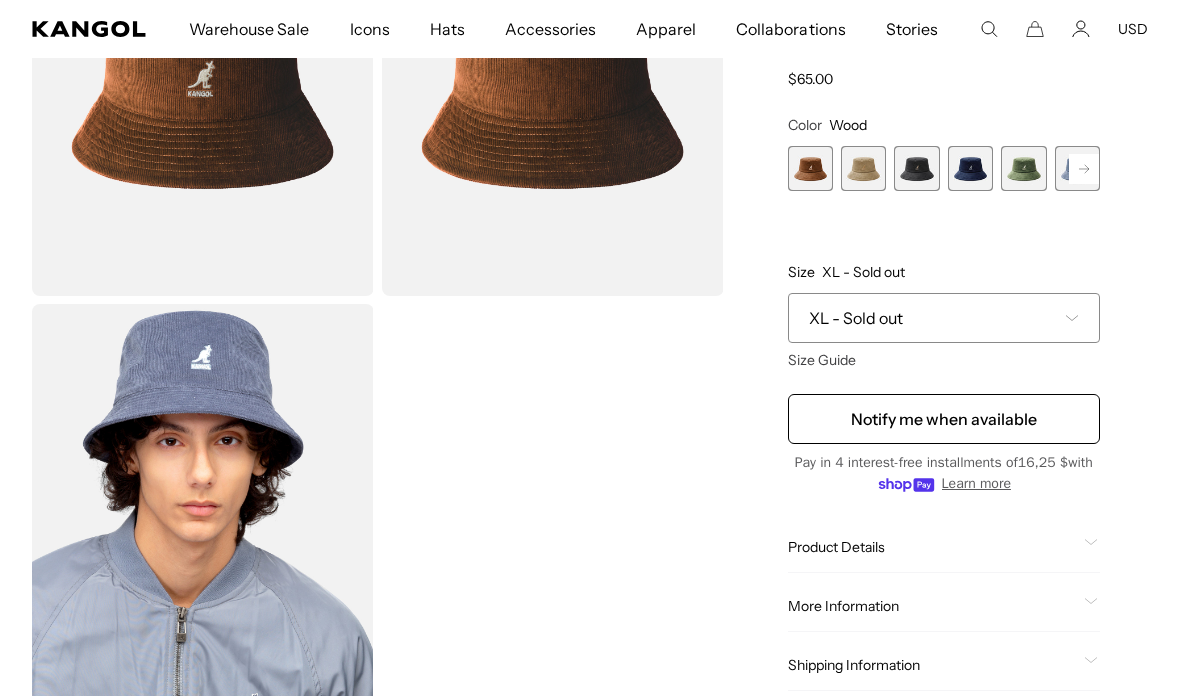 click on "Home
/
All Products
/
Cord Bucket
Cord Bucket
Regular price
$65.00
Regular price
$65.00
Sale price
$65.00
Color
Wood
Previous
Next
Wood
Variant sold out or unavailable
Beige
Variant sold out or unavailable" at bounding box center (944, 317) 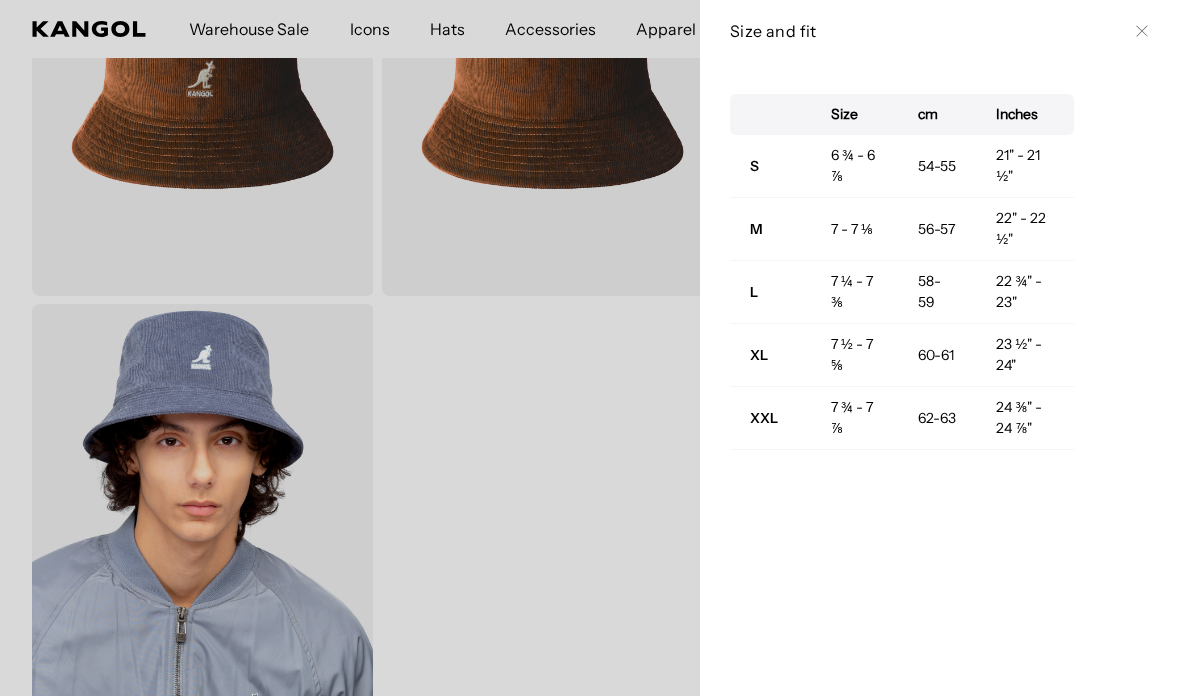 scroll, scrollTop: 0, scrollLeft: 412, axis: horizontal 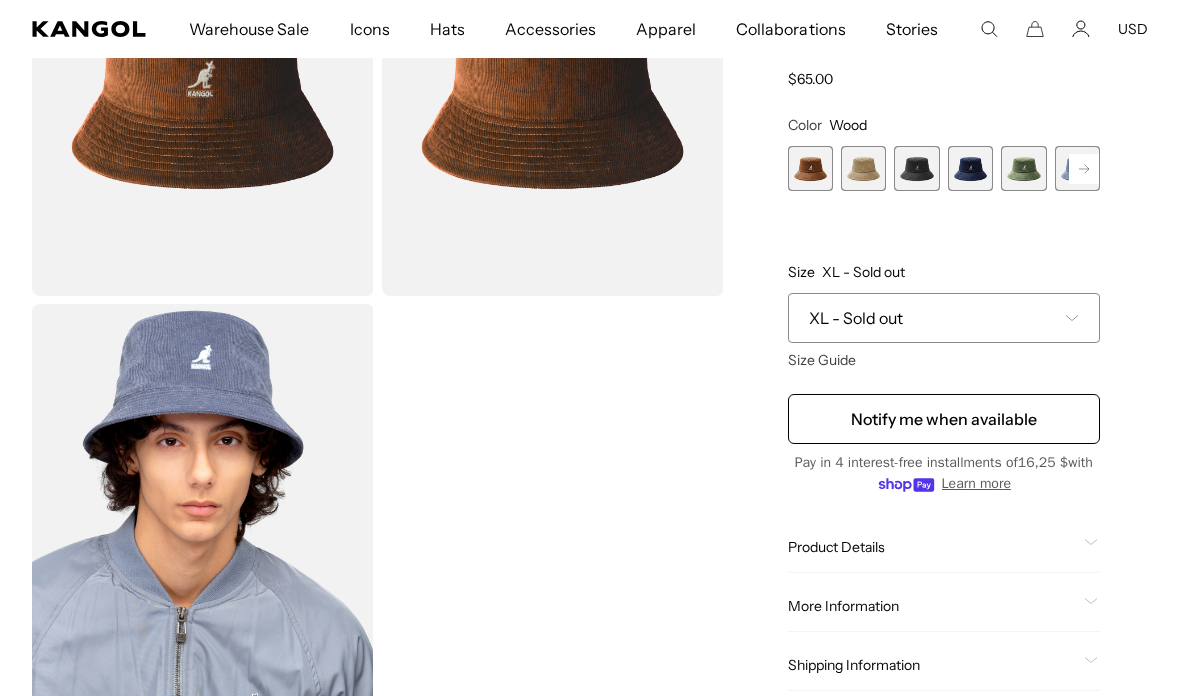 click on "Notify me when available" at bounding box center (944, 419) 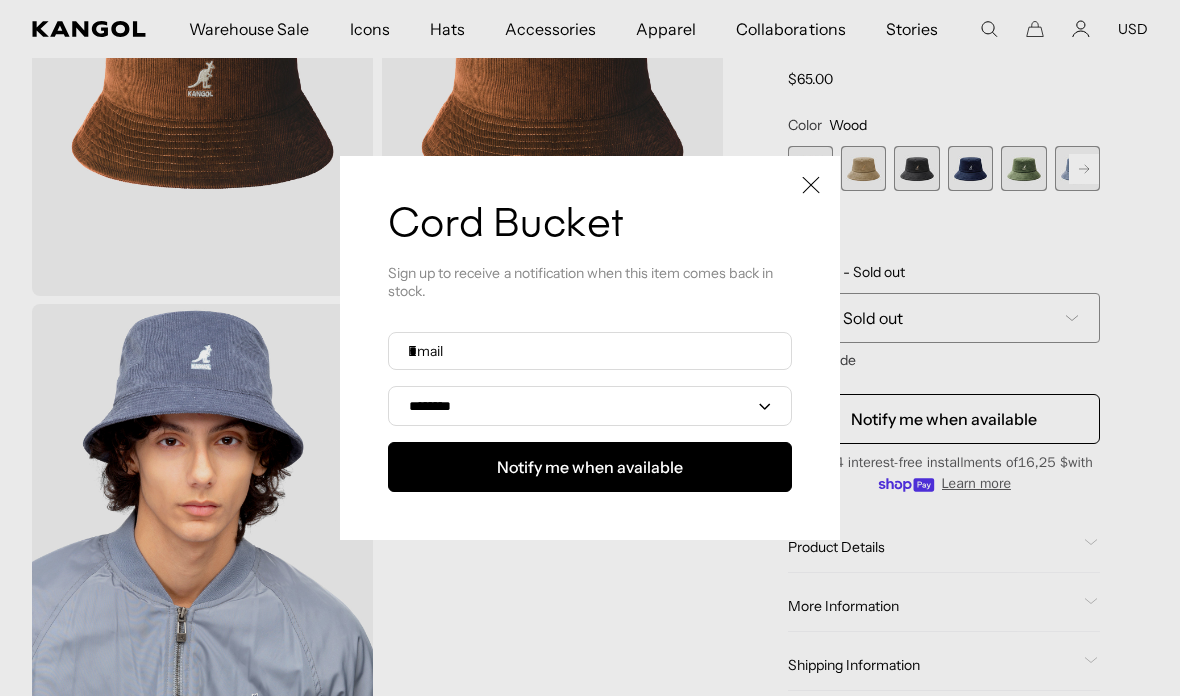 scroll, scrollTop: 0, scrollLeft: 412, axis: horizontal 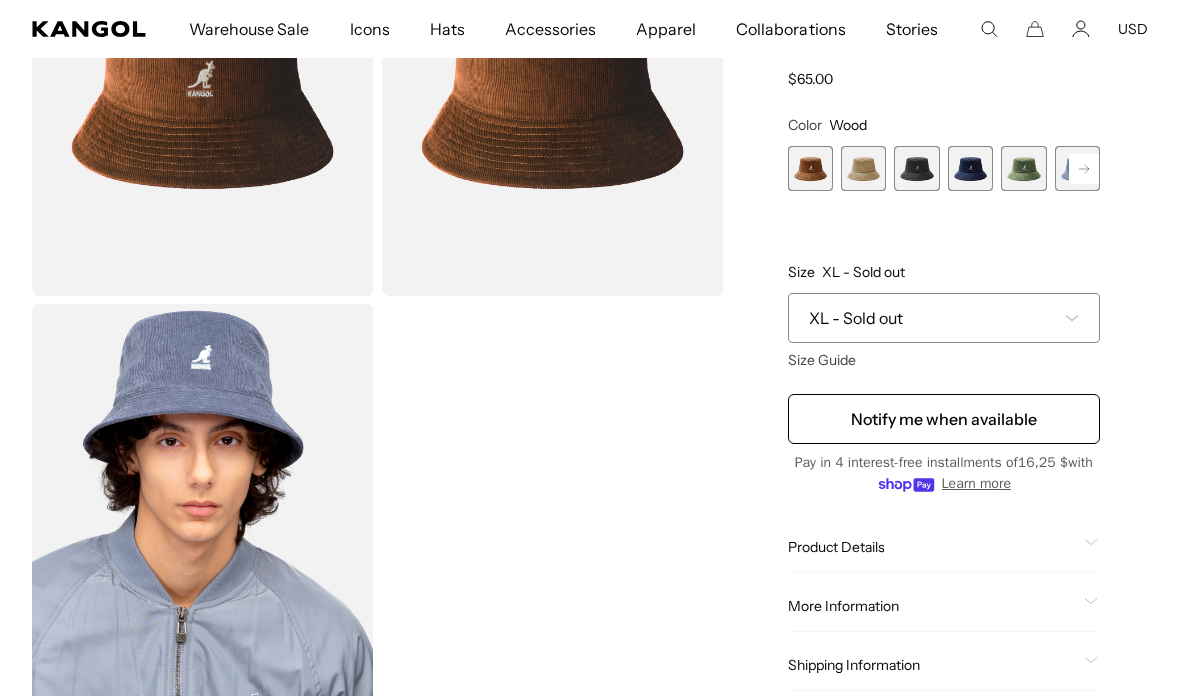 click on "XL - Sold out" at bounding box center (944, 318) 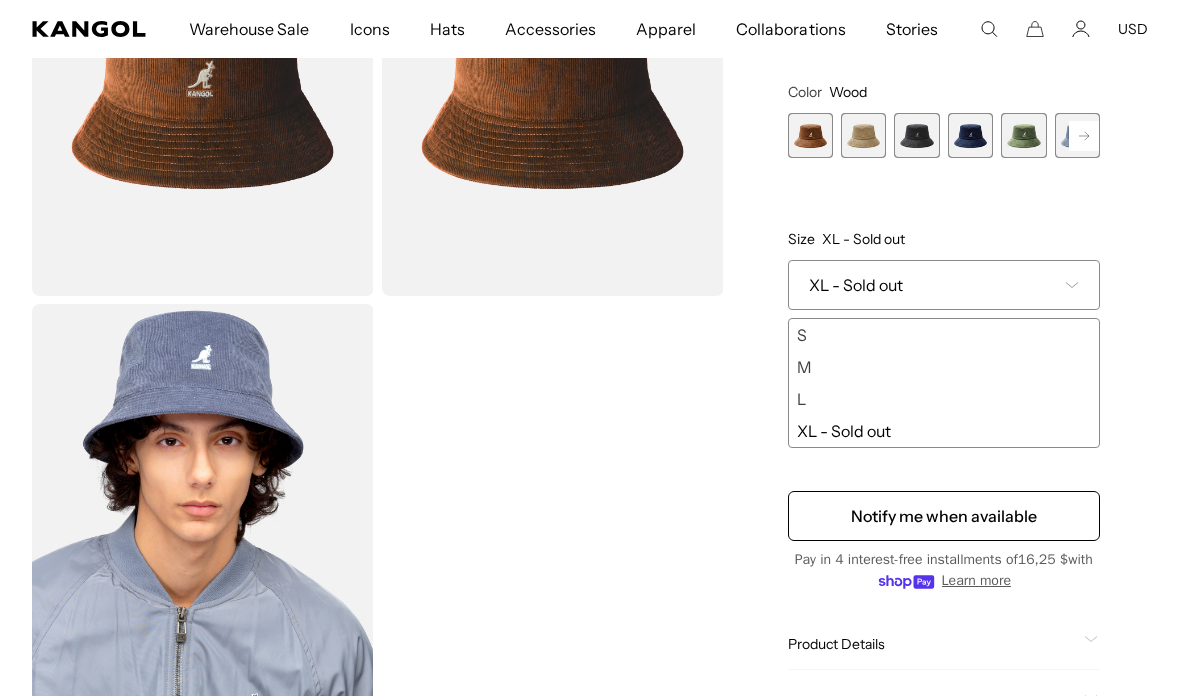 scroll, scrollTop: 0, scrollLeft: 0, axis: both 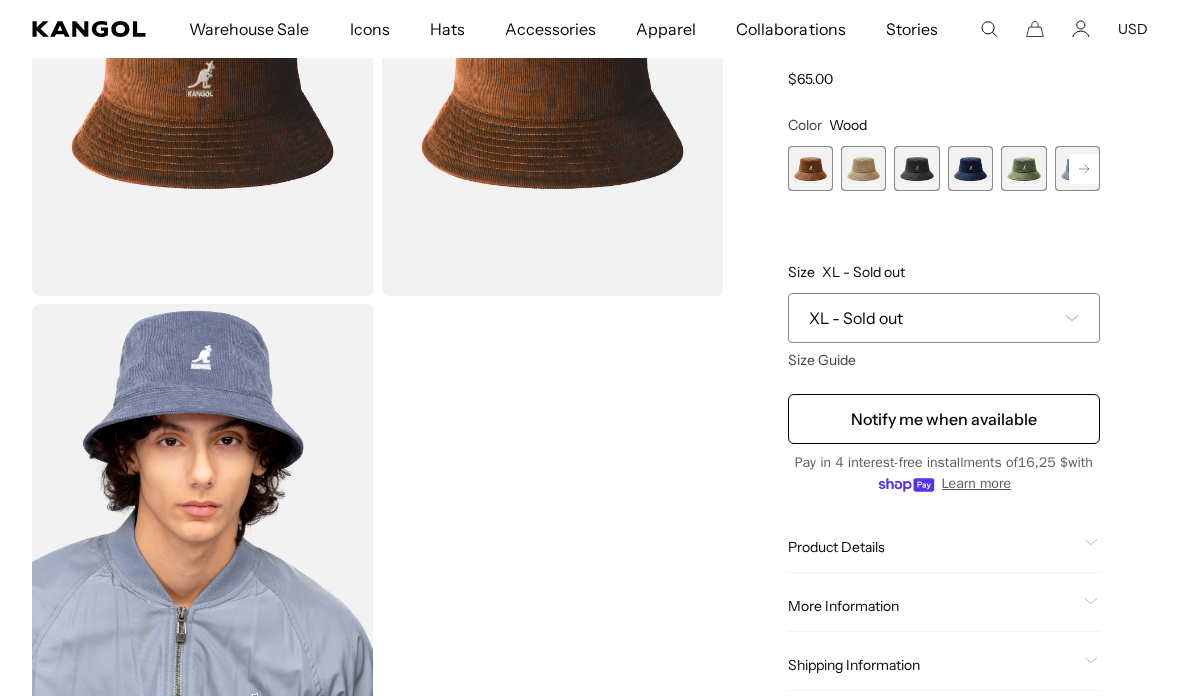 click on "Notify me when available" at bounding box center (944, 419) 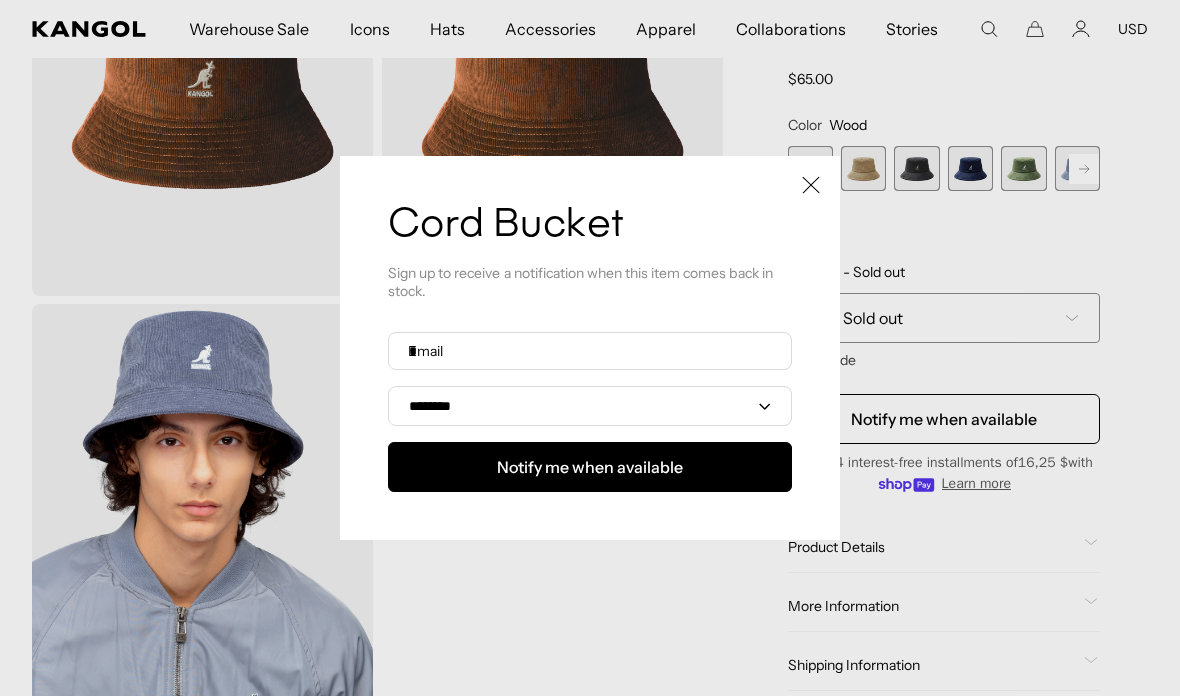 scroll, scrollTop: 0, scrollLeft: 412, axis: horizontal 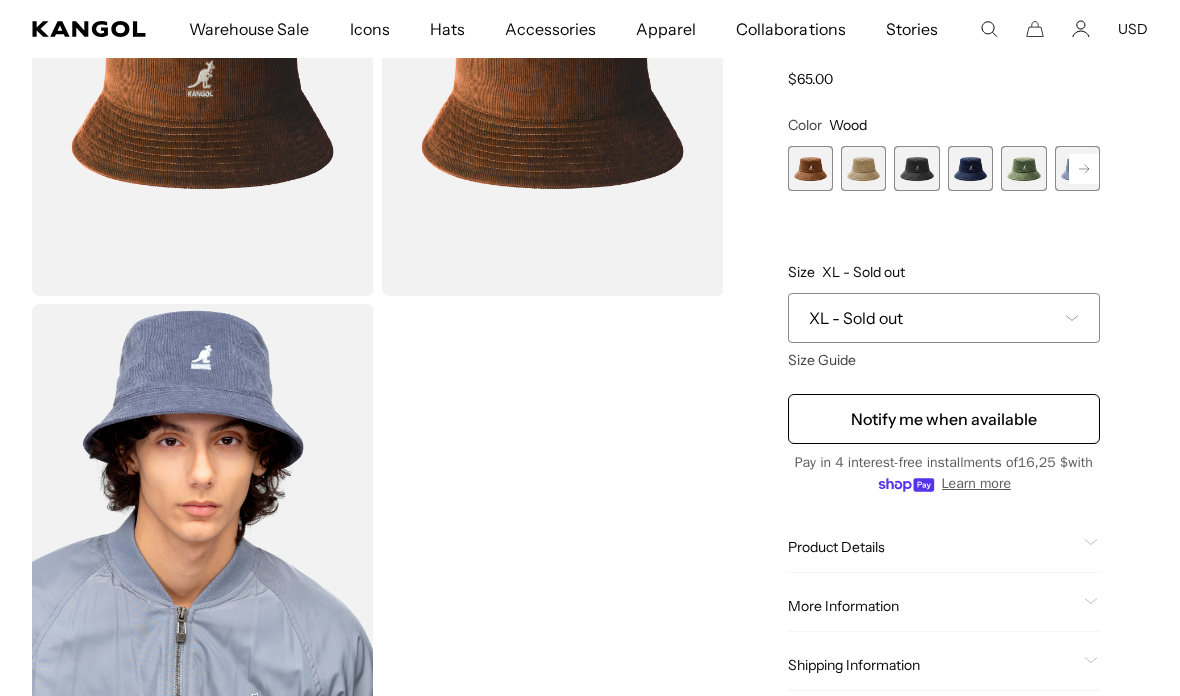 click at bounding box center [1023, 168] 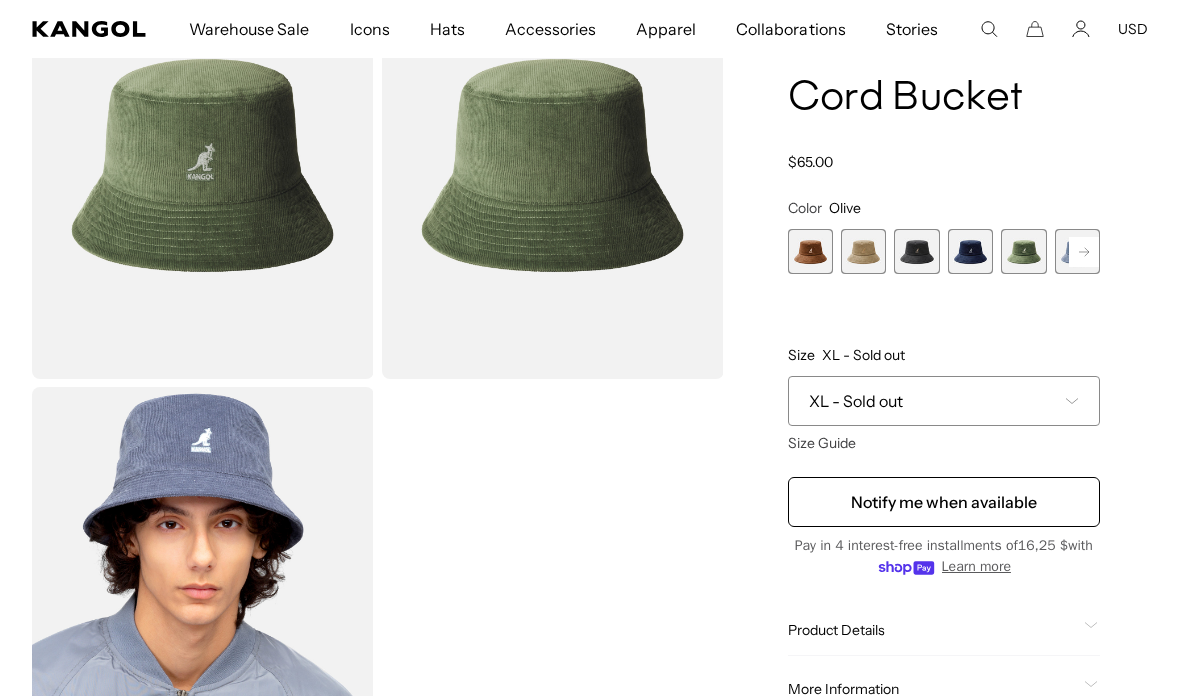 scroll, scrollTop: 122, scrollLeft: 0, axis: vertical 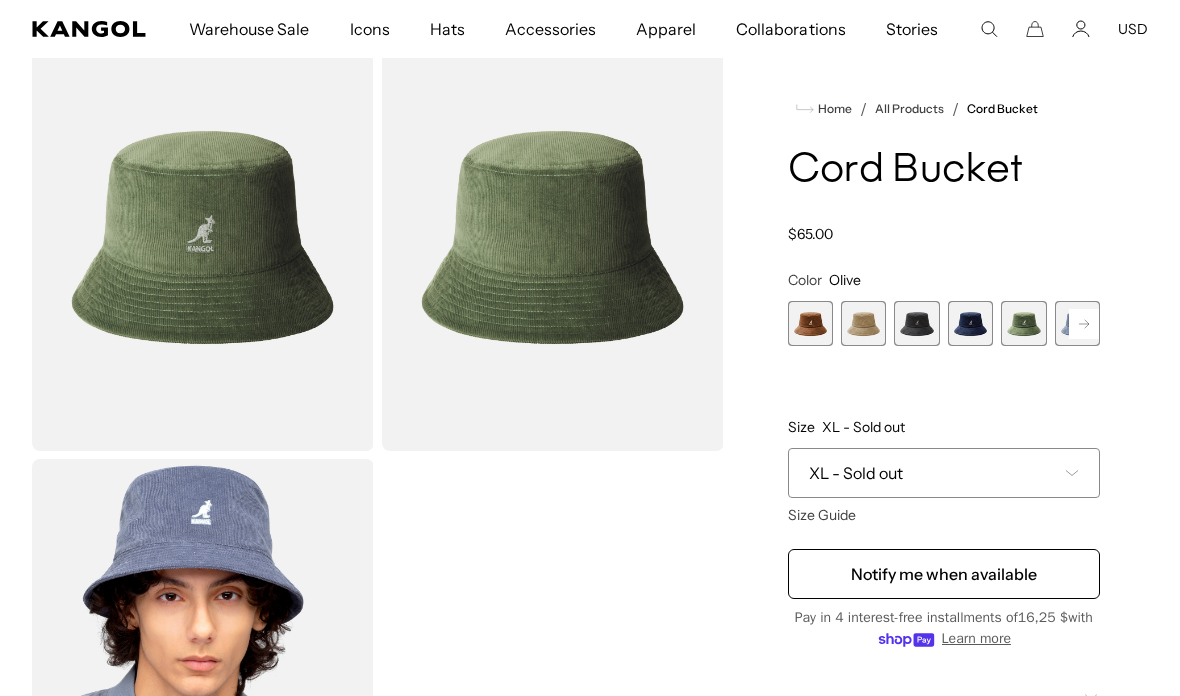 click at bounding box center [916, 323] 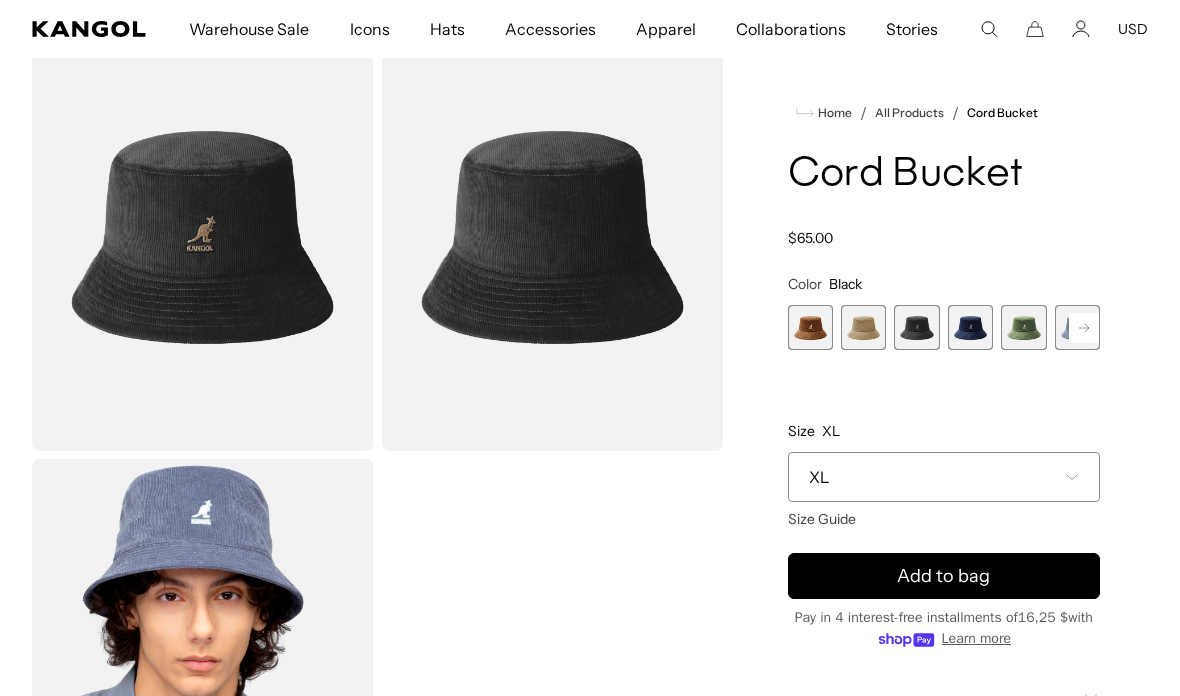 scroll, scrollTop: 0, scrollLeft: 412, axis: horizontal 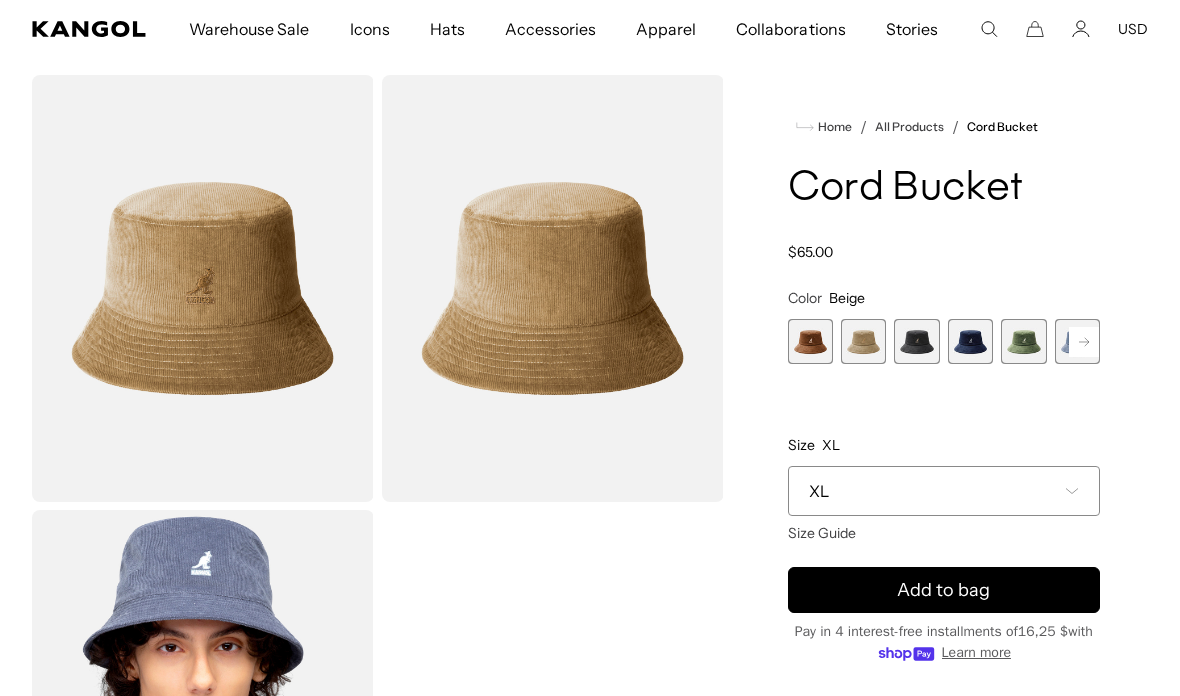 click at bounding box center (810, 341) 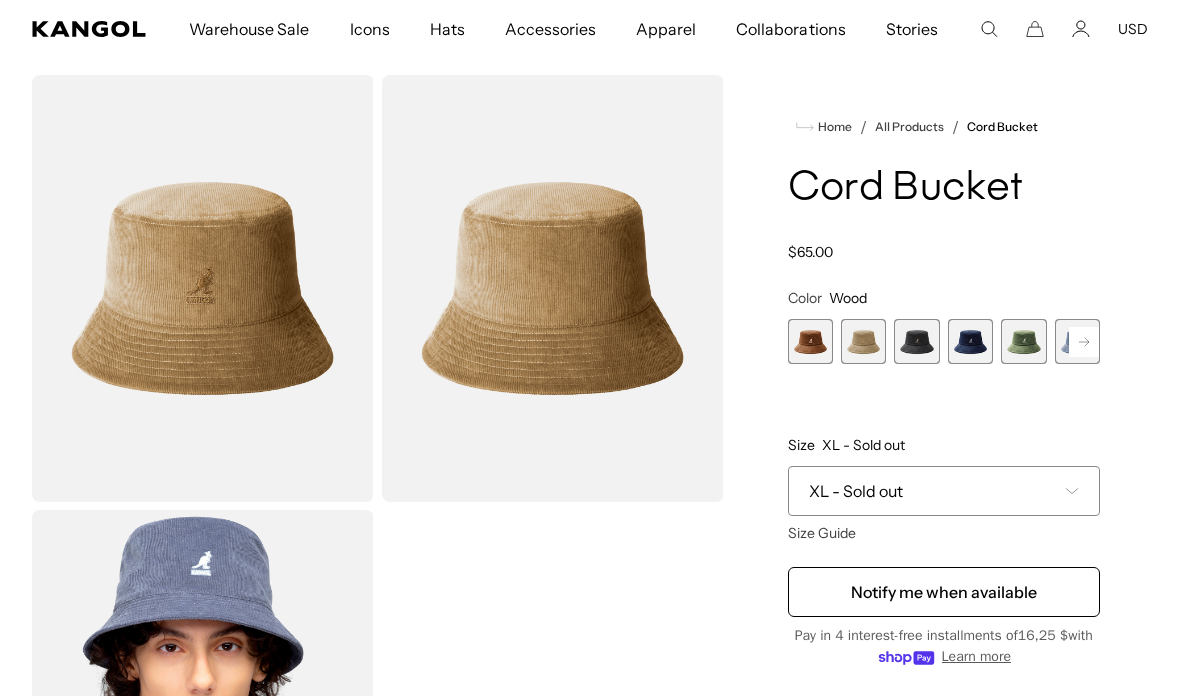 scroll, scrollTop: 0, scrollLeft: 0, axis: both 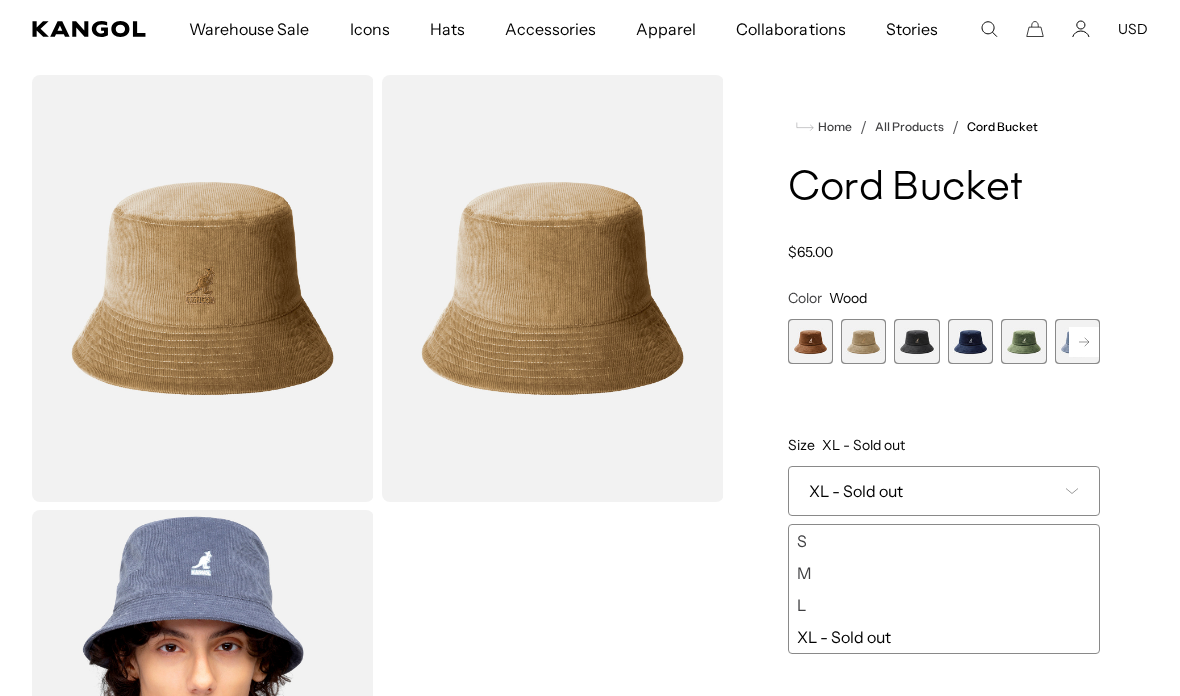 click on "L" at bounding box center (944, 605) 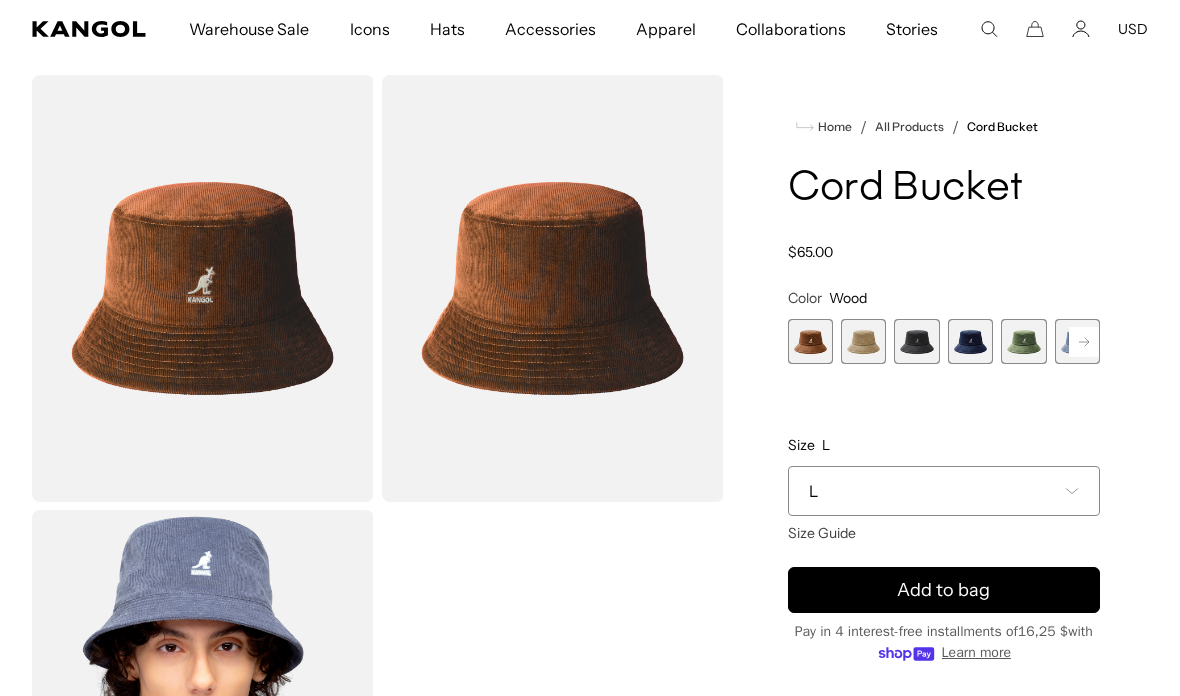 scroll, scrollTop: 0, scrollLeft: 412, axis: horizontal 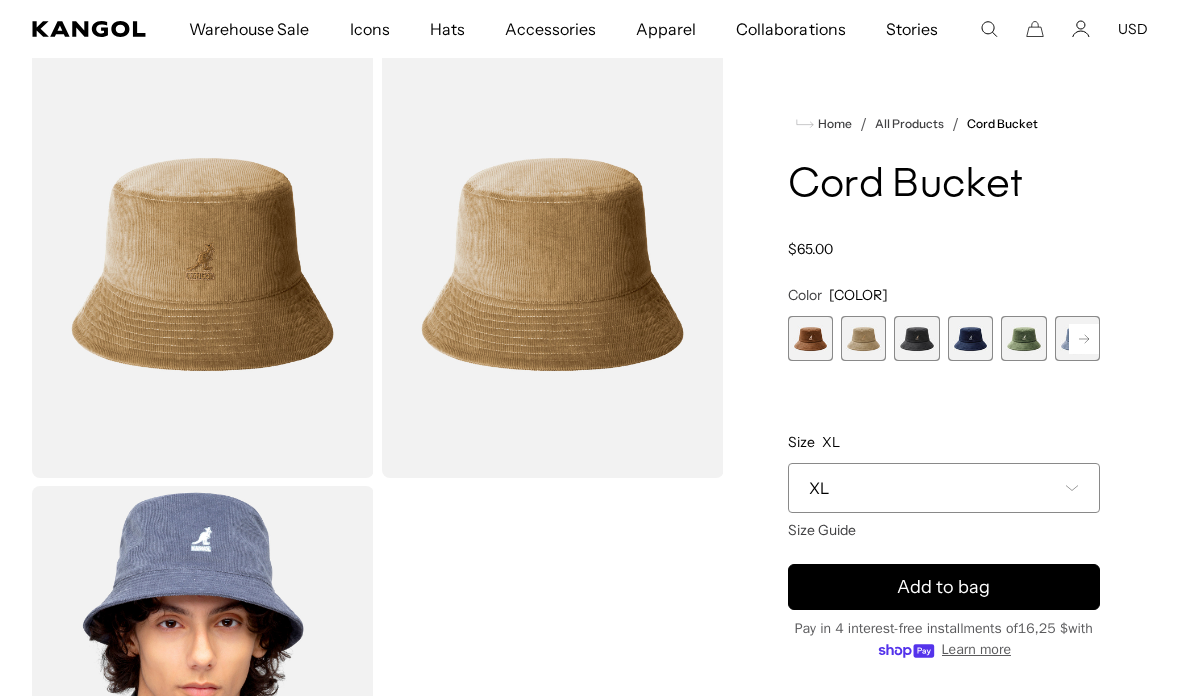 click at bounding box center (810, 338) 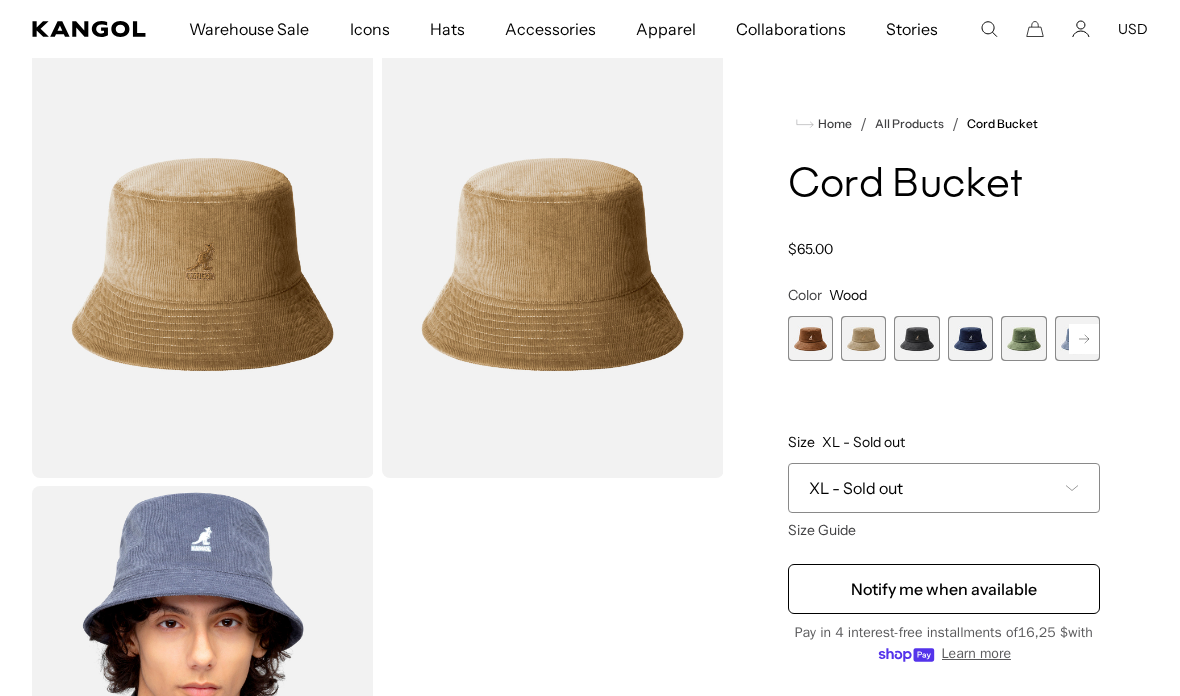 scroll, scrollTop: 0, scrollLeft: 0, axis: both 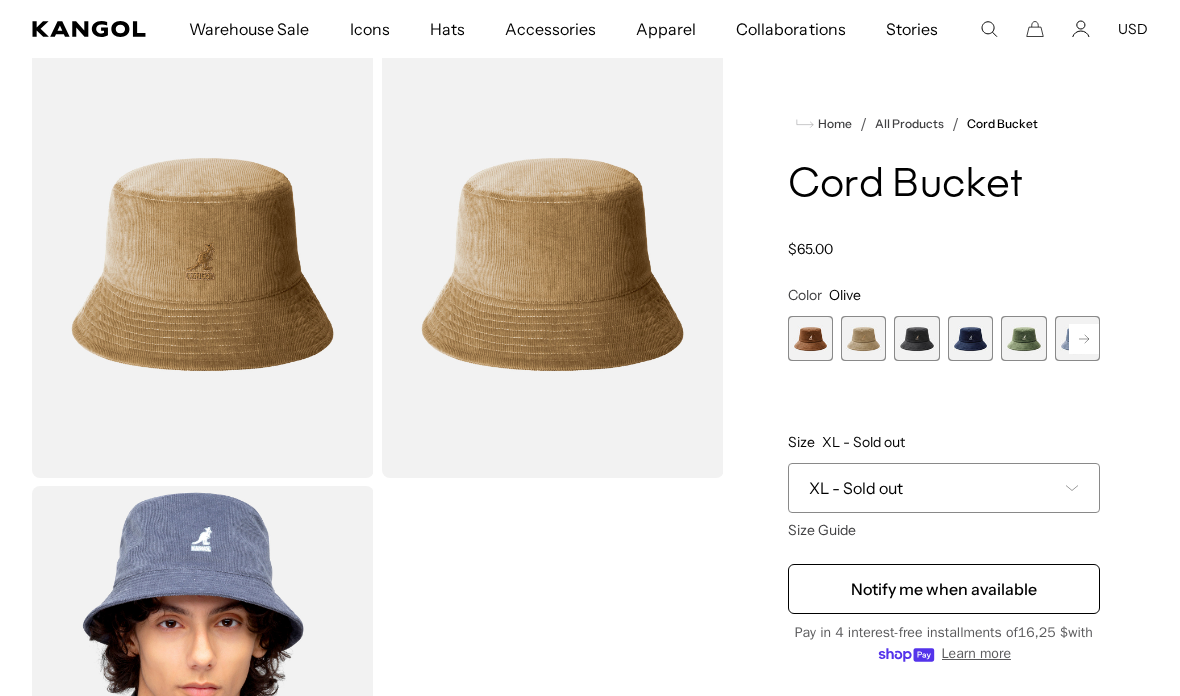 click at bounding box center [1023, 338] 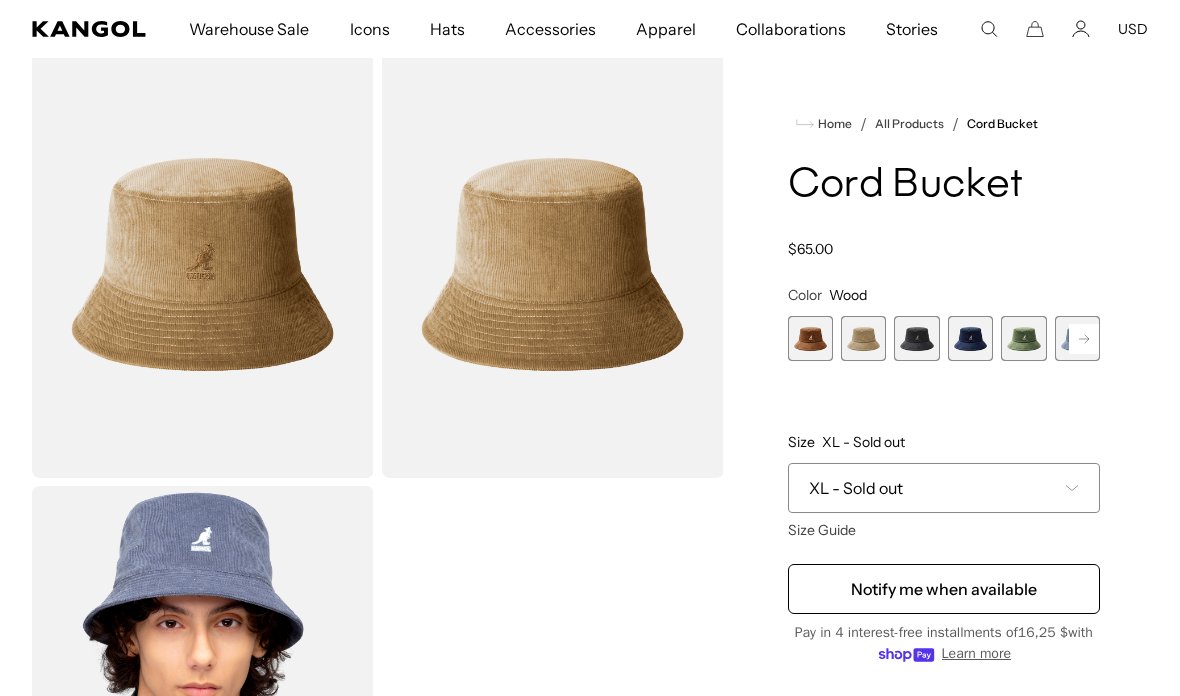 scroll, scrollTop: 94, scrollLeft: 0, axis: vertical 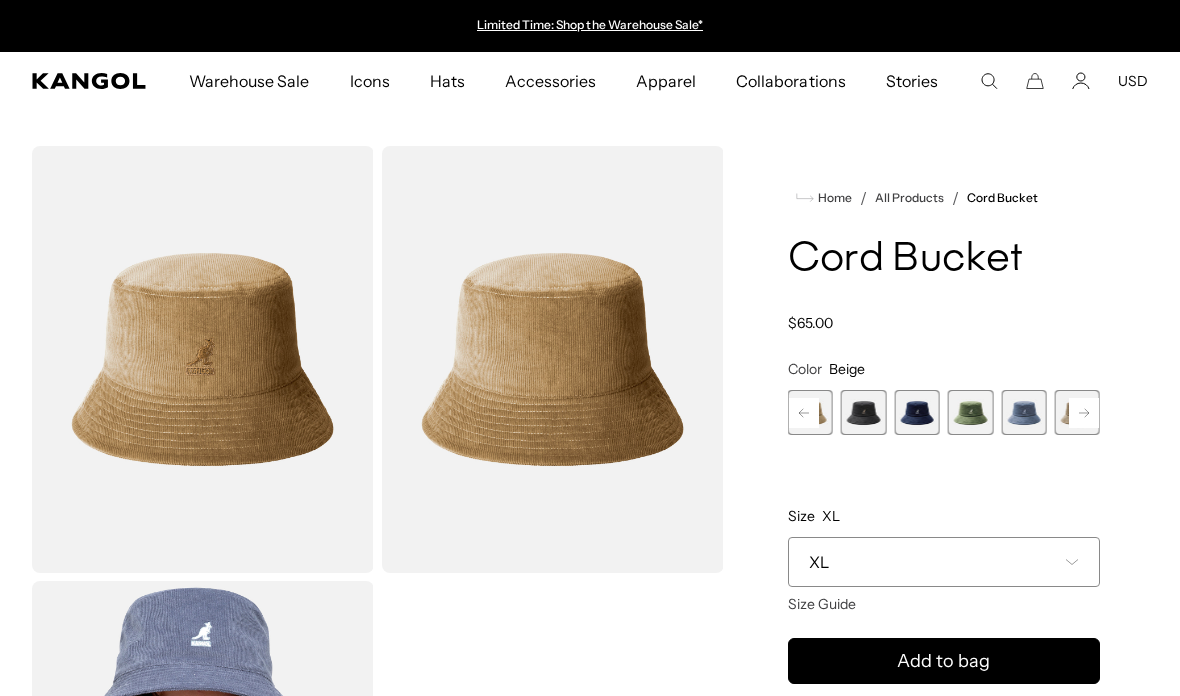 click at bounding box center (804, 413) 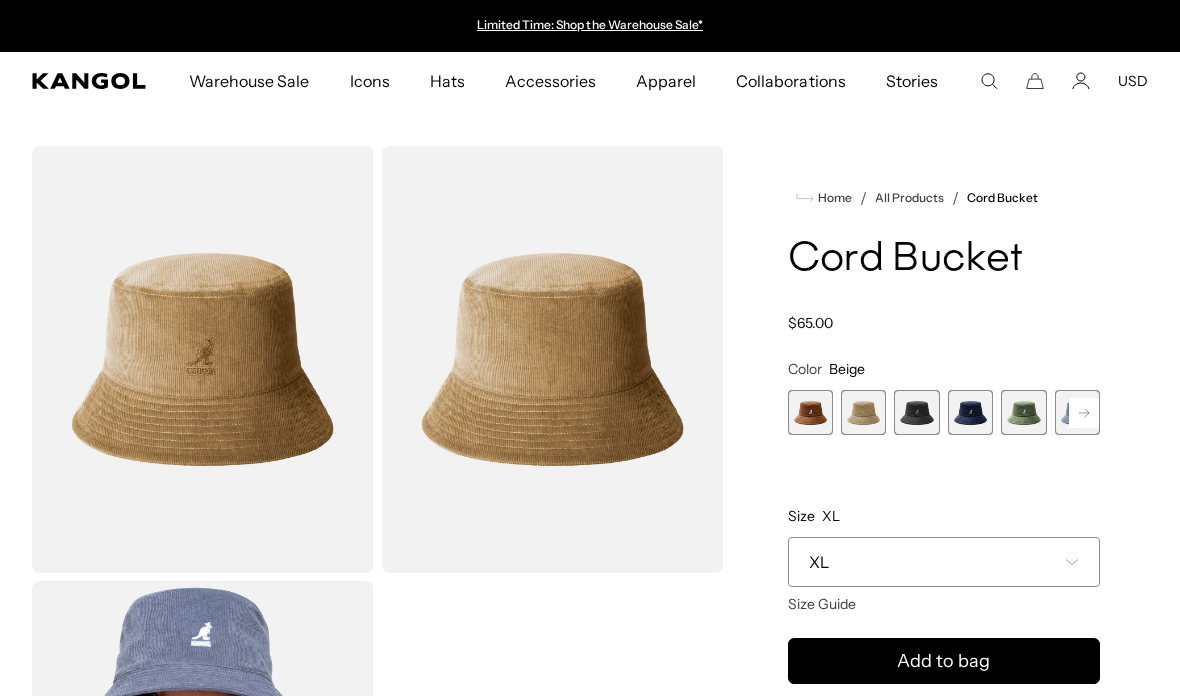 click at bounding box center (810, 412) 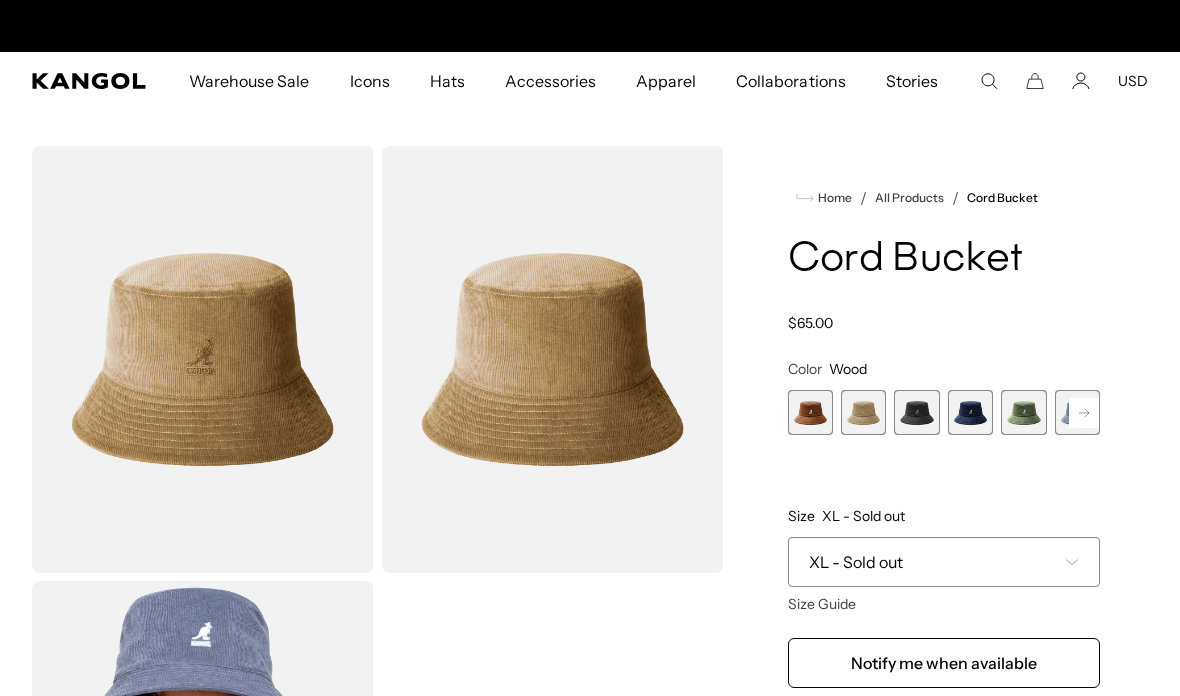 scroll, scrollTop: 0, scrollLeft: 412, axis: horizontal 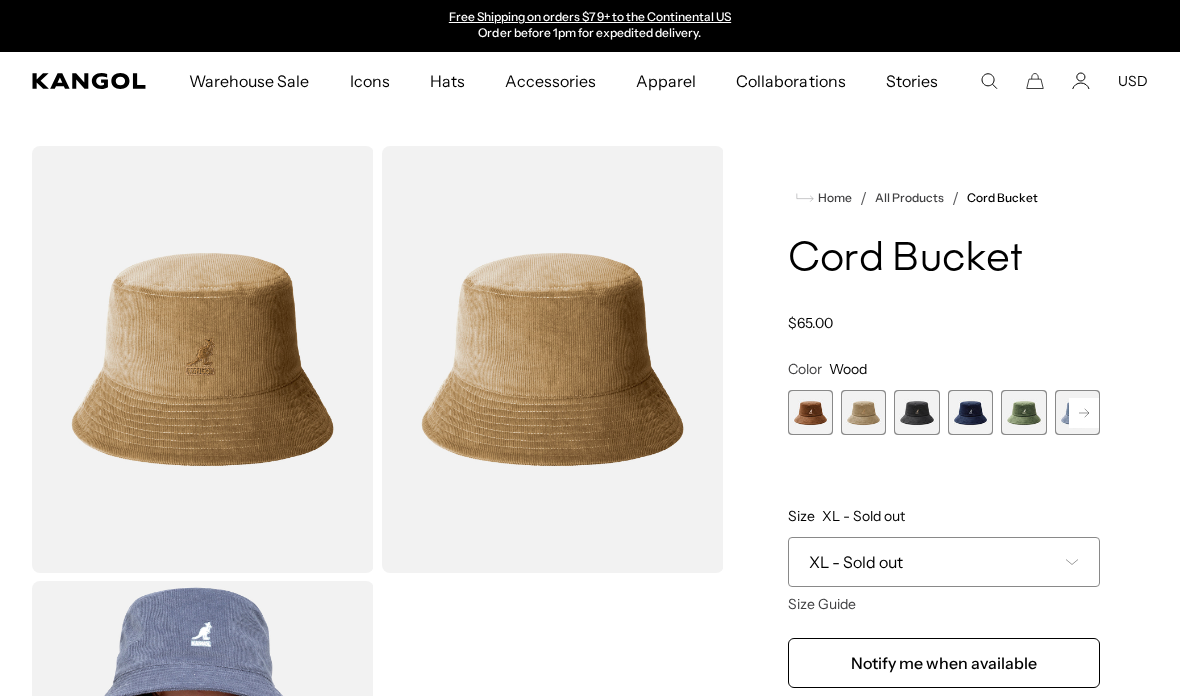 click at bounding box center [810, 412] 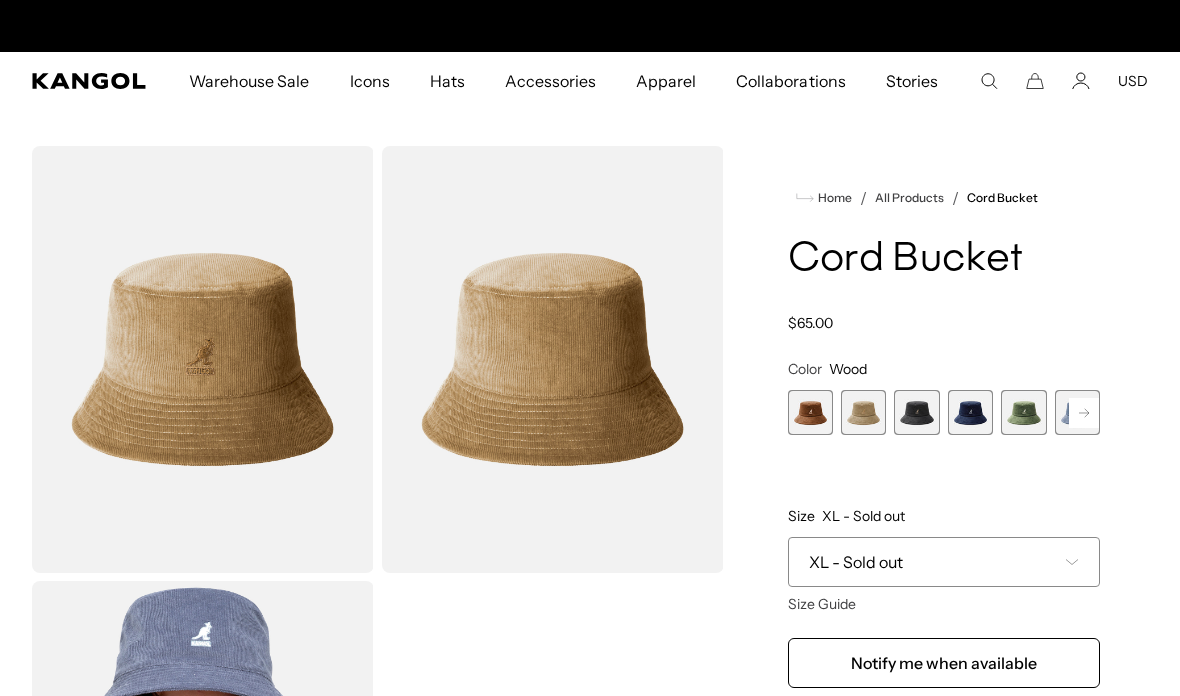 scroll, scrollTop: 0, scrollLeft: 0, axis: both 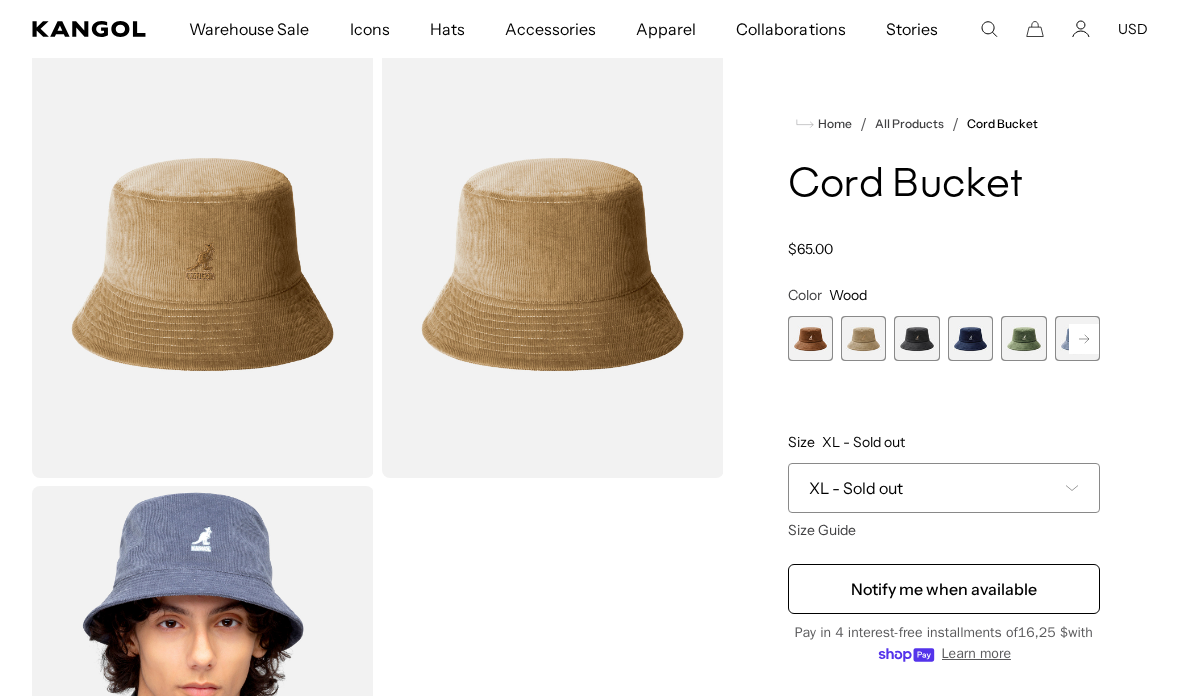 click at bounding box center (810, 338) 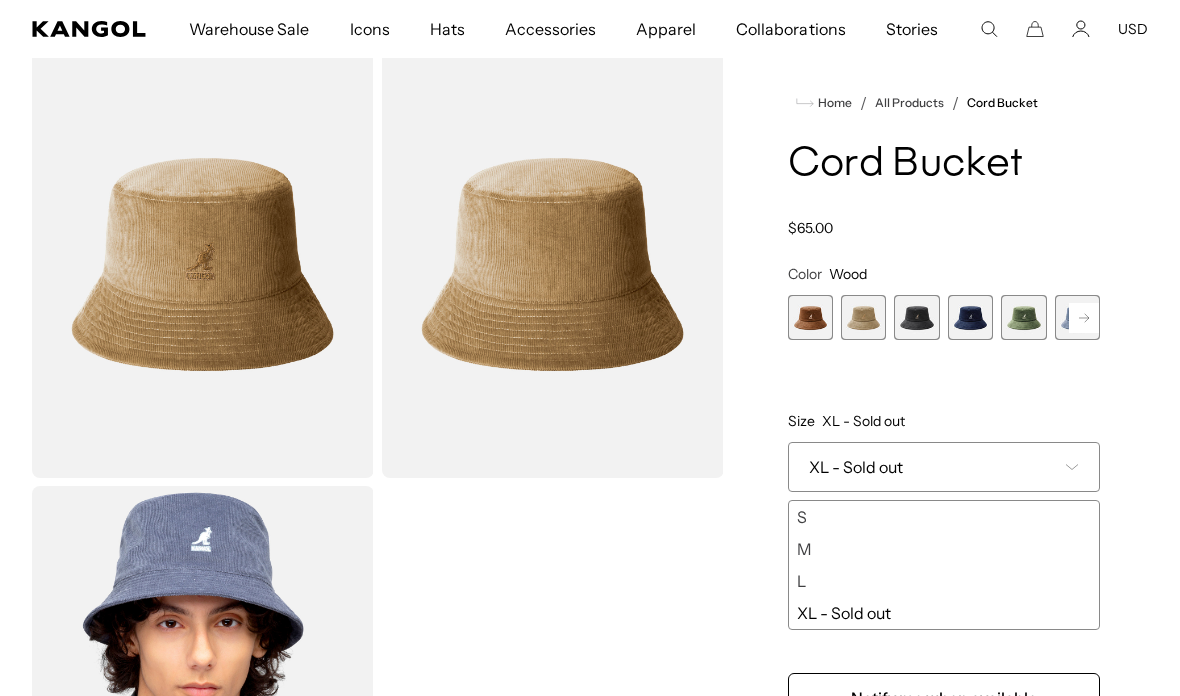 click on "L" at bounding box center (944, 581) 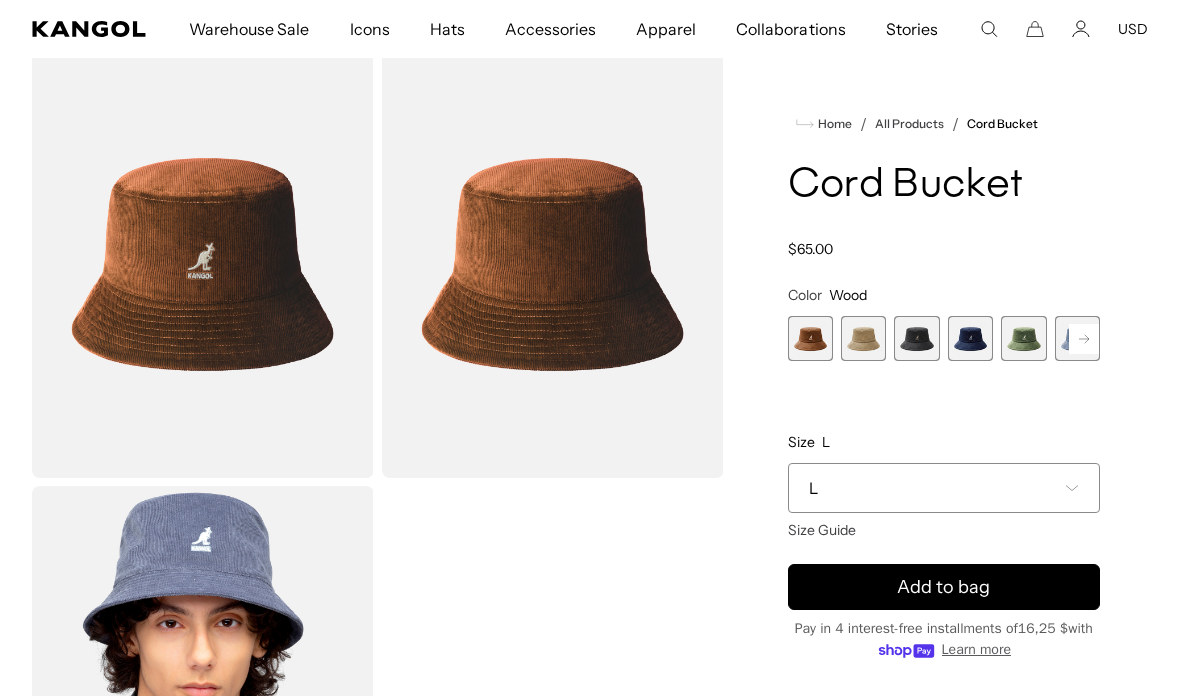 scroll, scrollTop: 0, scrollLeft: 412, axis: horizontal 